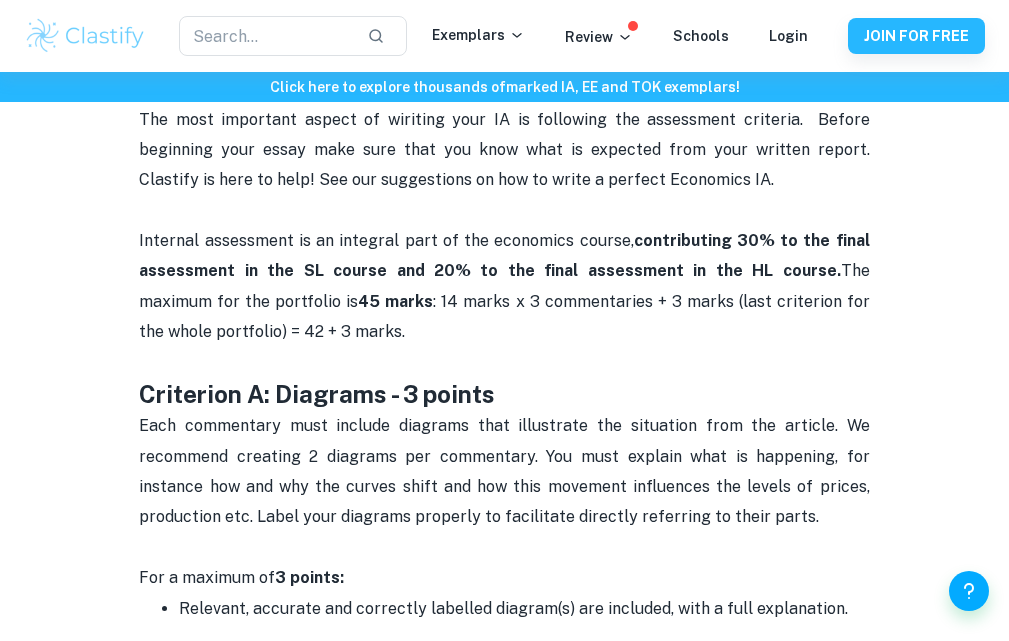 scroll, scrollTop: 800, scrollLeft: 0, axis: vertical 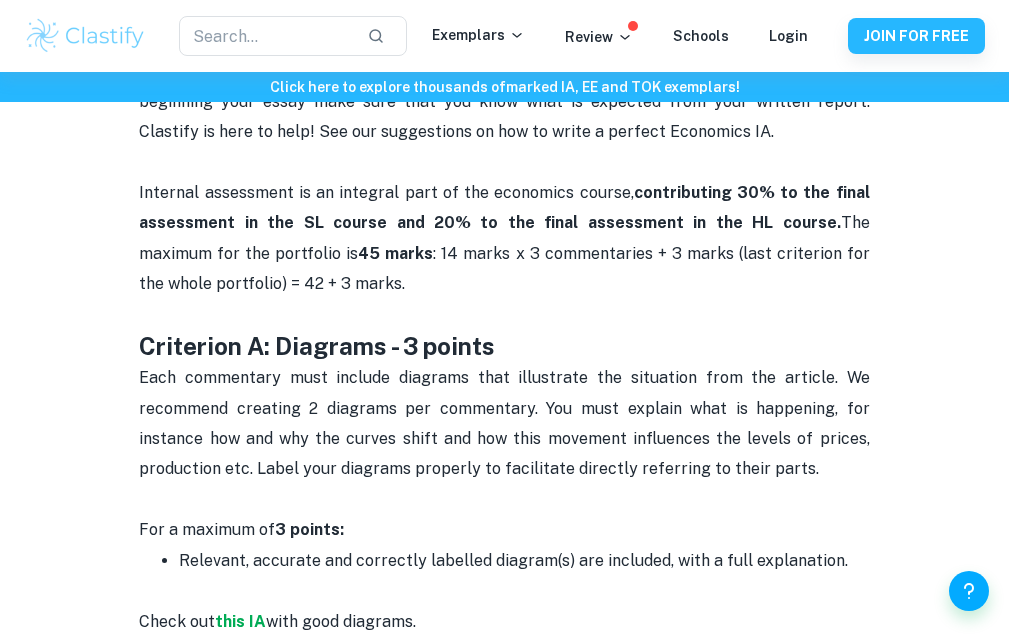 click on "Criterion A: Diagrams - 3 points" at bounding box center [504, 346] 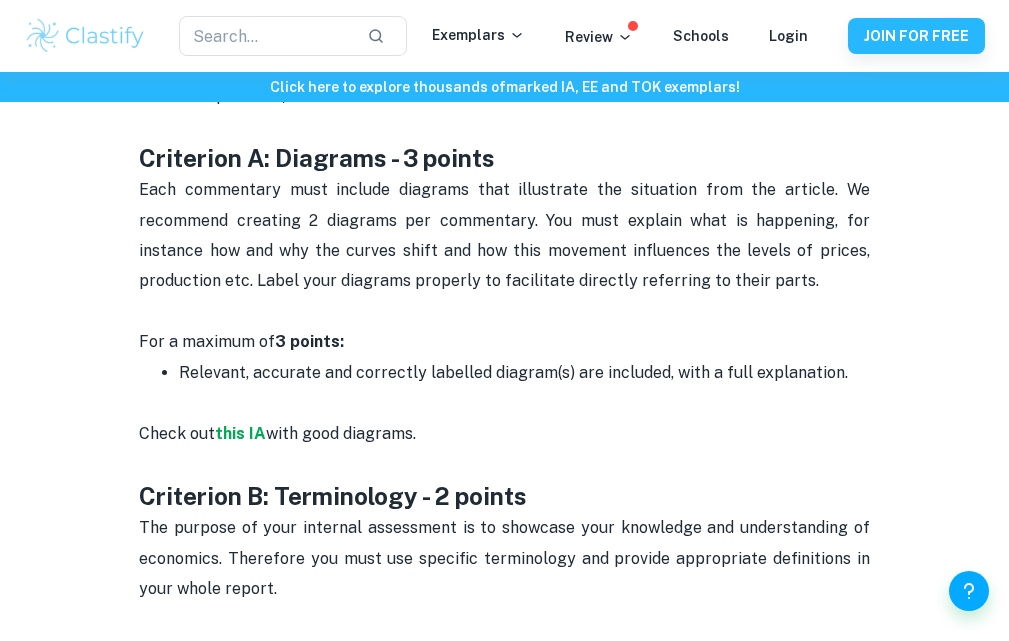 scroll, scrollTop: 1000, scrollLeft: 0, axis: vertical 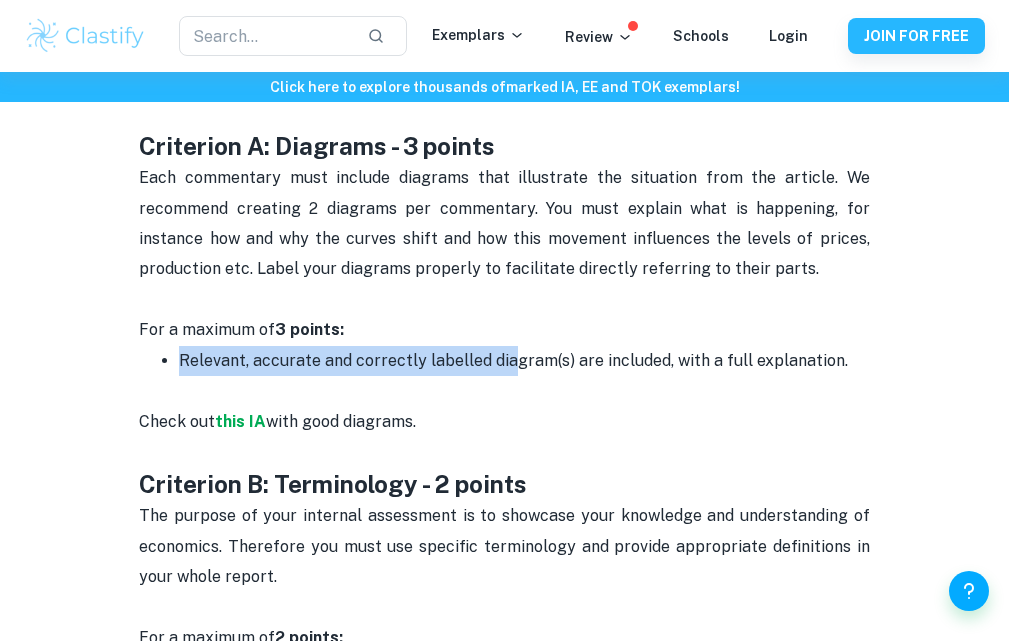 drag, startPoint x: 184, startPoint y: 366, endPoint x: 513, endPoint y: 357, distance: 329.12308 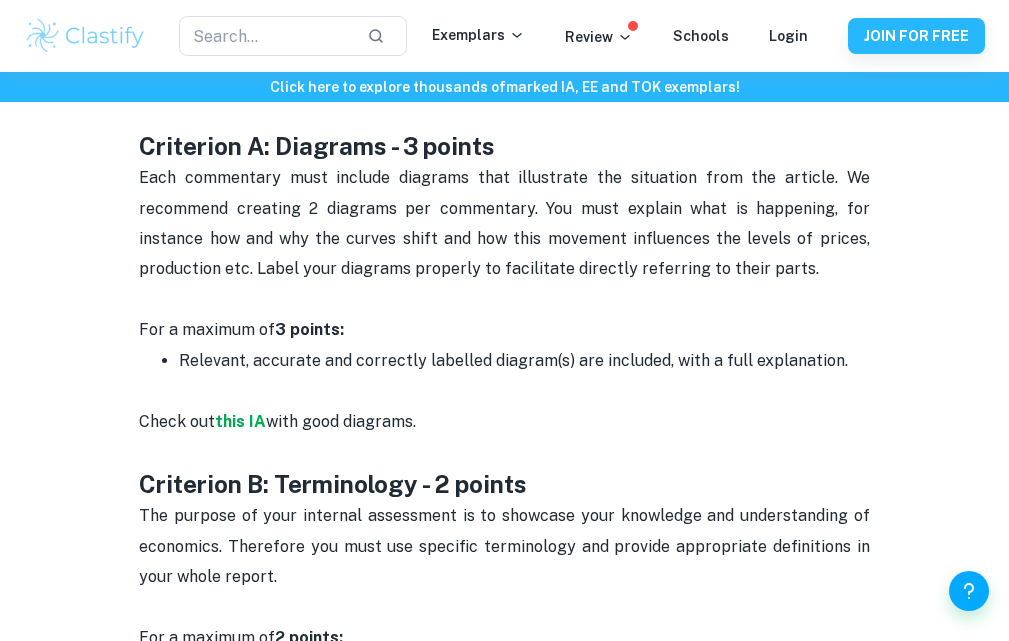 click on "Check out  this IA  with good diagrams." at bounding box center (504, 422) 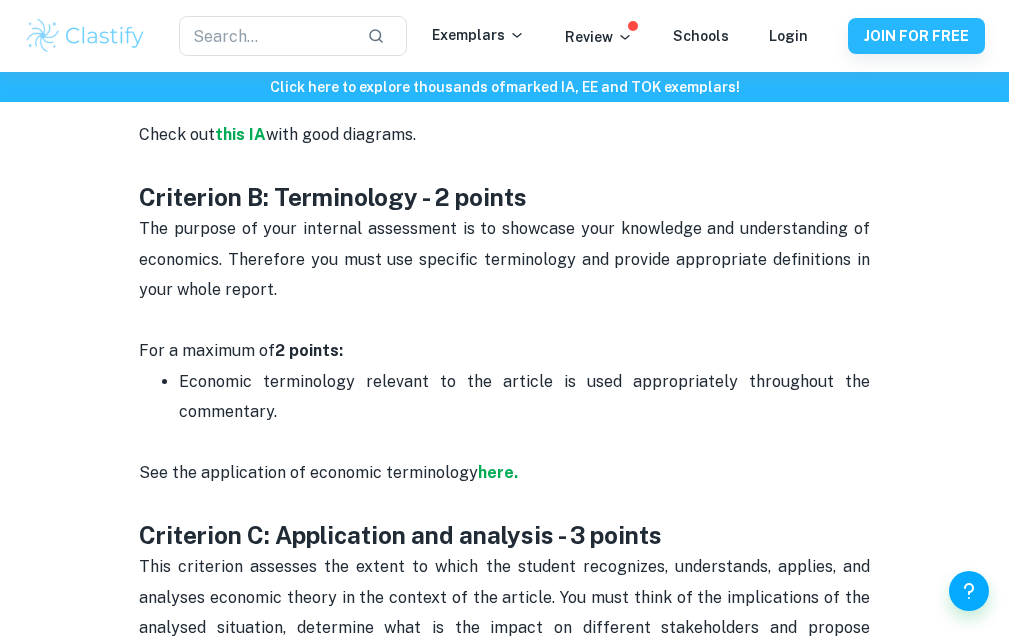 scroll, scrollTop: 1300, scrollLeft: 0, axis: vertical 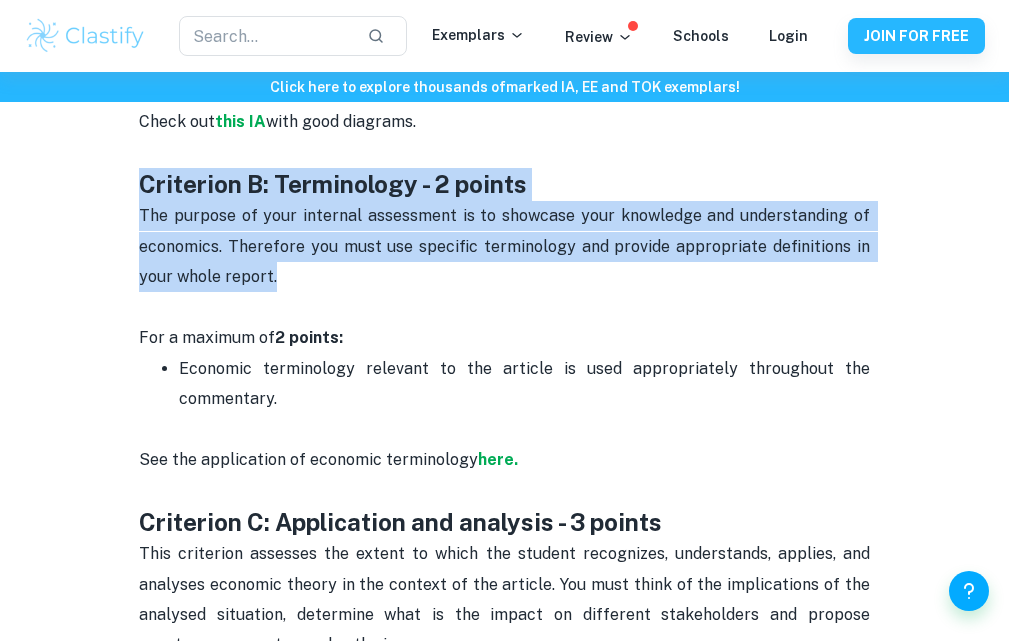 drag, startPoint x: 318, startPoint y: 273, endPoint x: 139, endPoint y: 187, distance: 198.58751 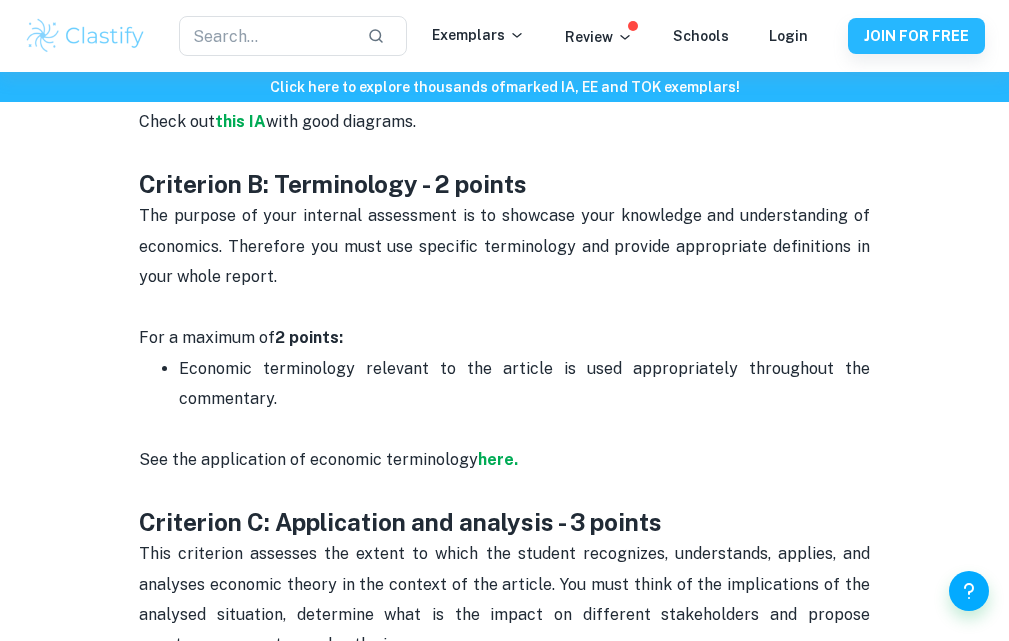 click on "Economic terminology relevant to the article is used appropriately throughout the commentary." at bounding box center [526, 383] 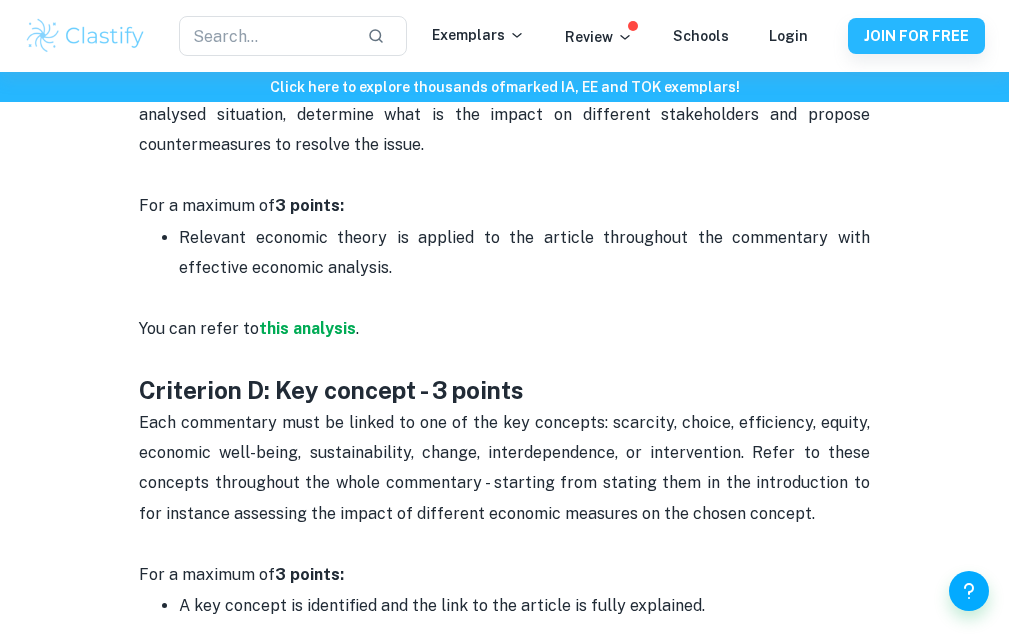 scroll, scrollTop: 1900, scrollLeft: 0, axis: vertical 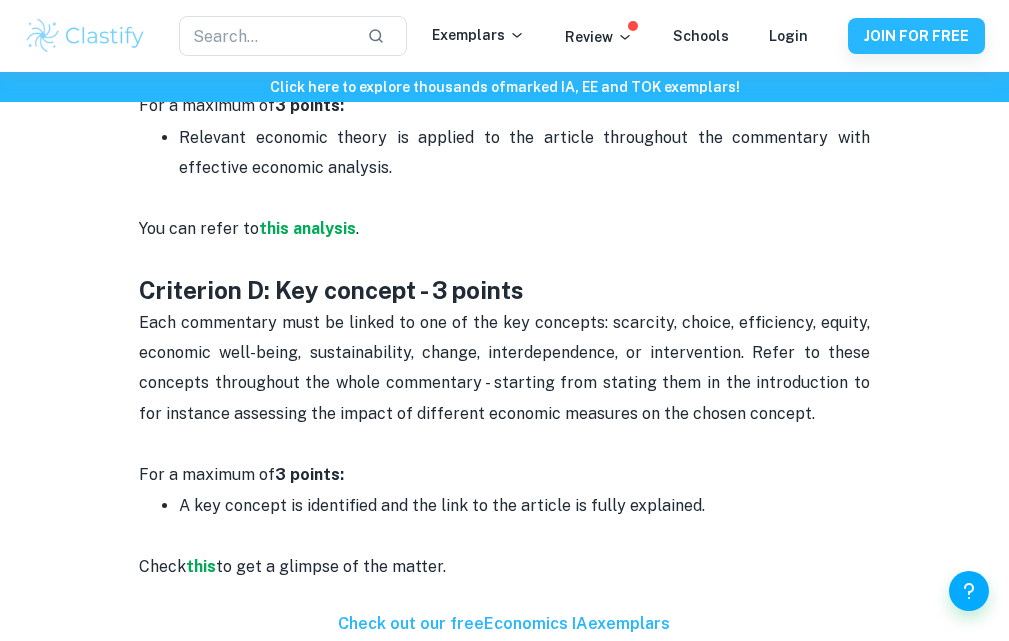 drag, startPoint x: 552, startPoint y: 288, endPoint x: 274, endPoint y: 286, distance: 278.0072 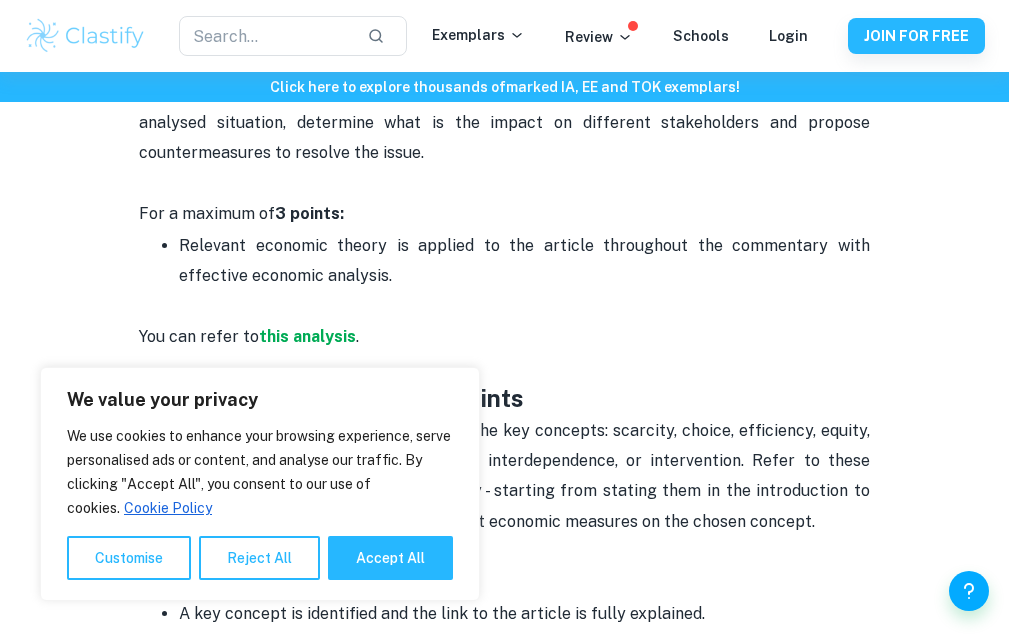 scroll, scrollTop: 1694, scrollLeft: 0, axis: vertical 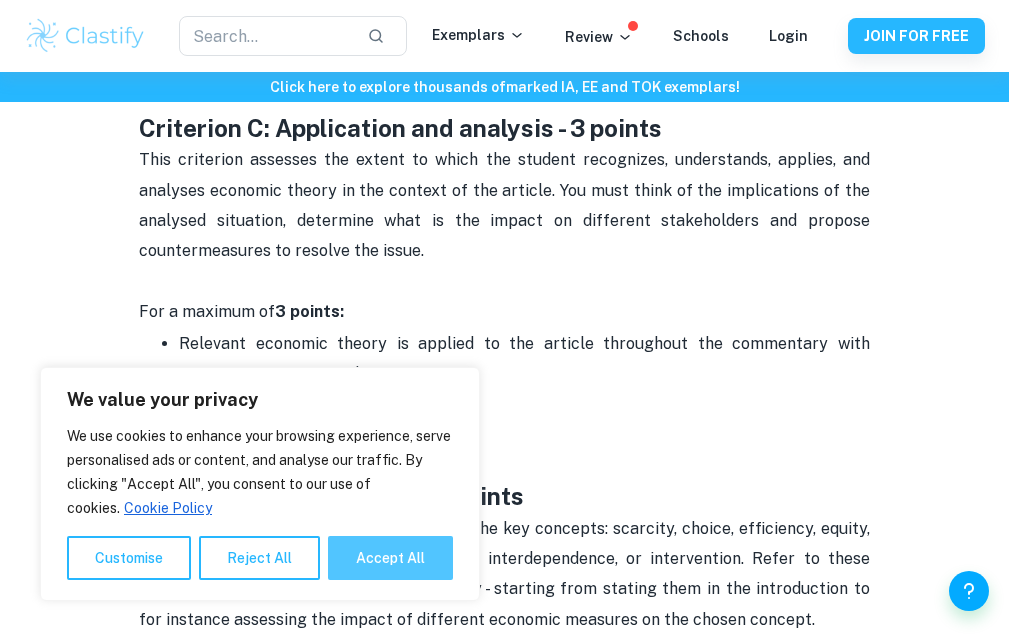 click on "Accept All" at bounding box center [390, 558] 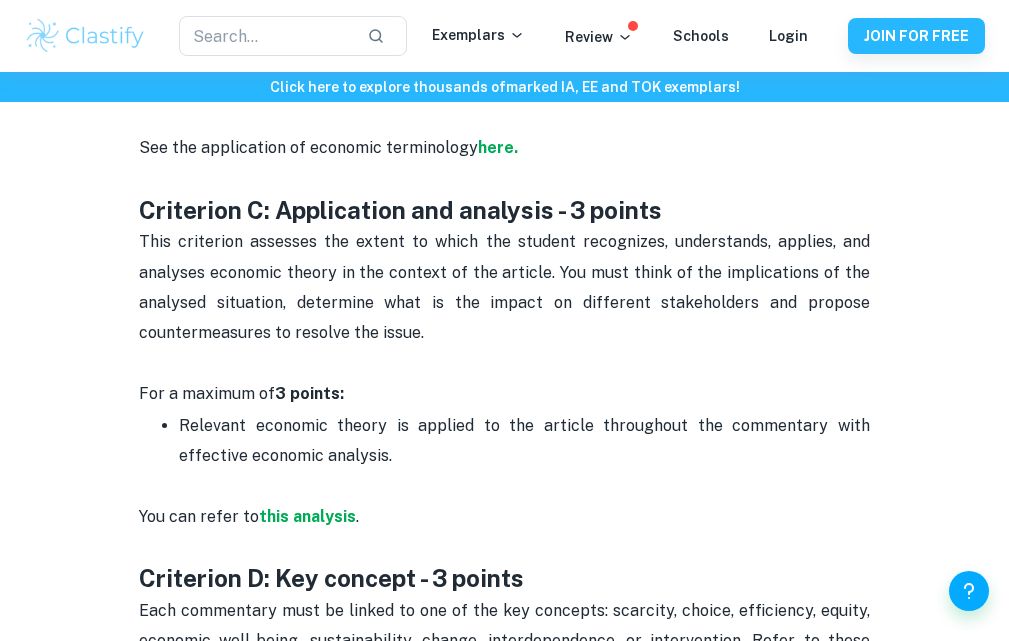 scroll, scrollTop: 1494, scrollLeft: 0, axis: vertical 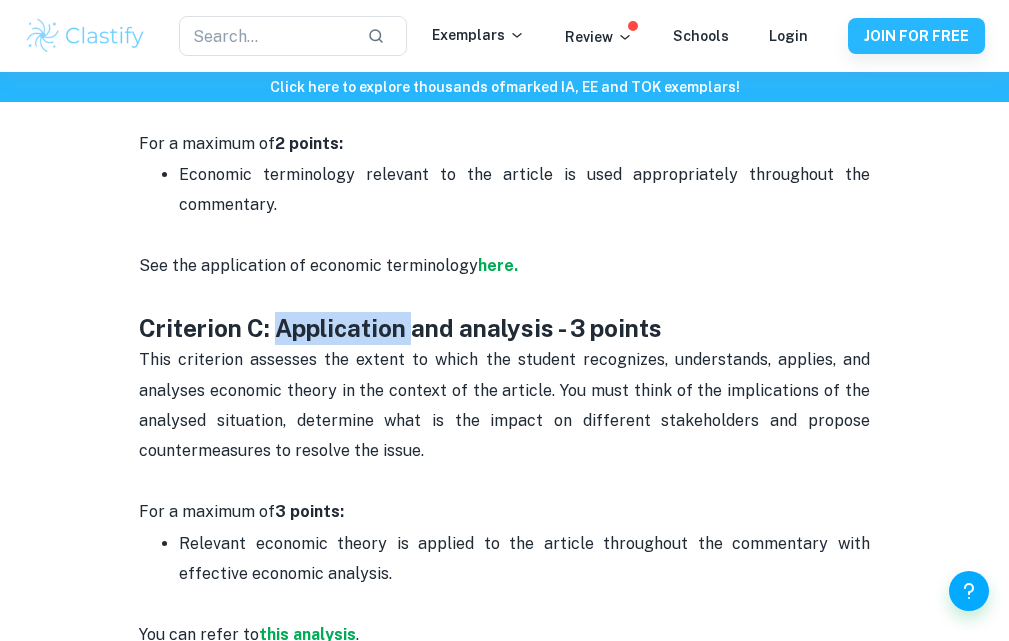 drag, startPoint x: 415, startPoint y: 334, endPoint x: 282, endPoint y: 339, distance: 133.09395 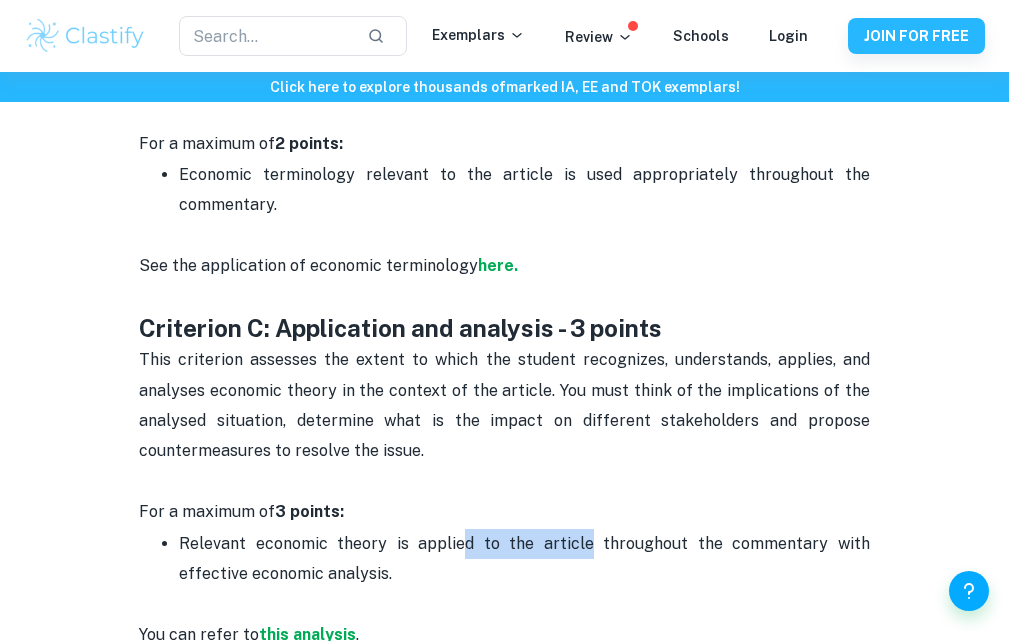 drag, startPoint x: 547, startPoint y: 544, endPoint x: 438, endPoint y: 542, distance: 109.01835 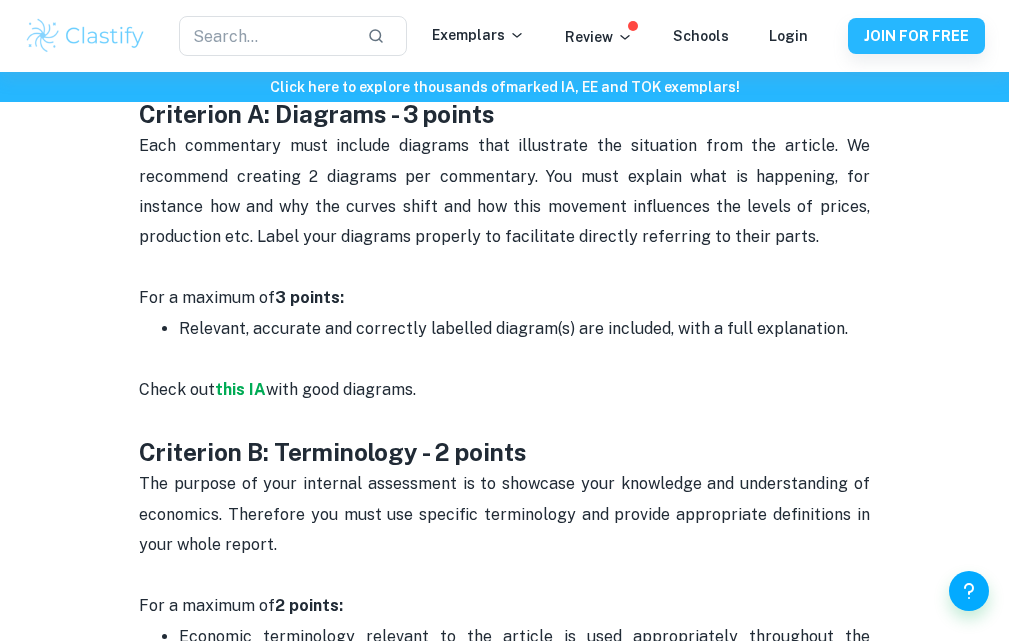 scroll, scrollTop: 994, scrollLeft: 0, axis: vertical 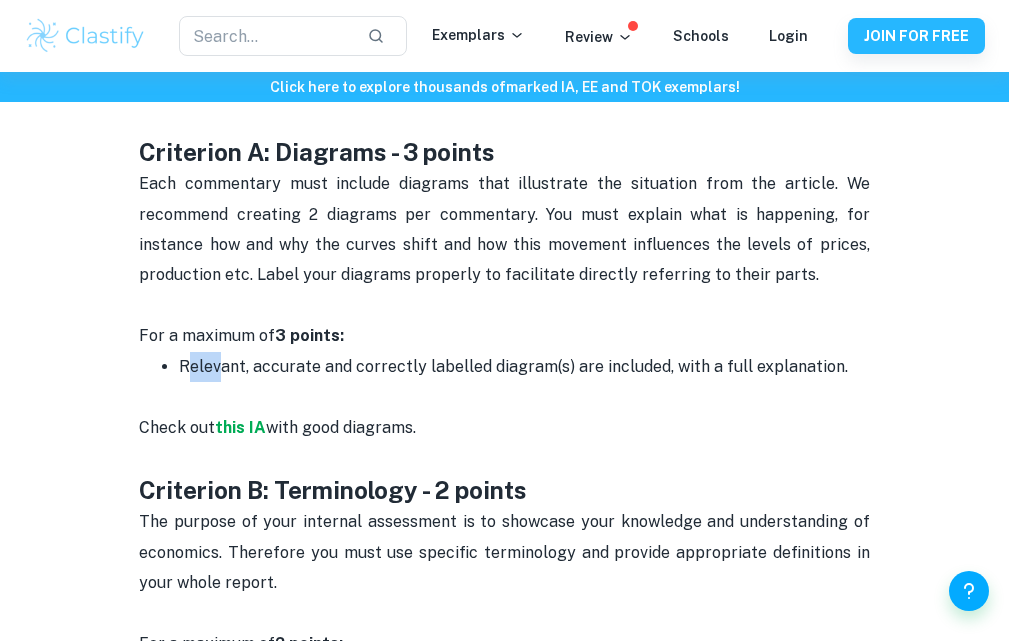 drag, startPoint x: 187, startPoint y: 369, endPoint x: 223, endPoint y: 370, distance: 36.013885 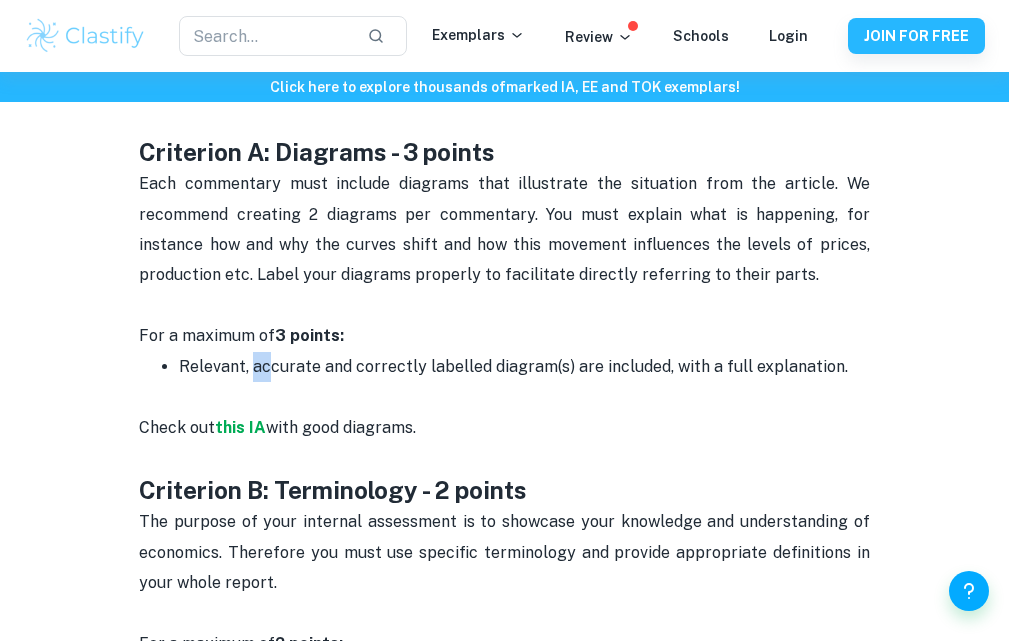 drag, startPoint x: 250, startPoint y: 356, endPoint x: 270, endPoint y: 359, distance: 20.22375 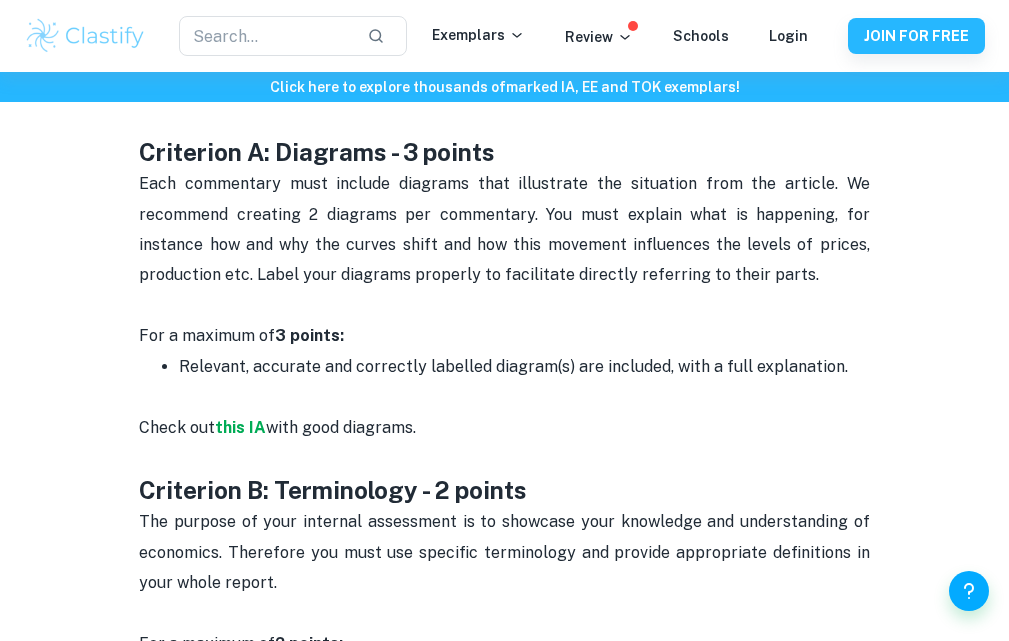 click on "Check out  this IA  with good diagrams." at bounding box center [504, 428] 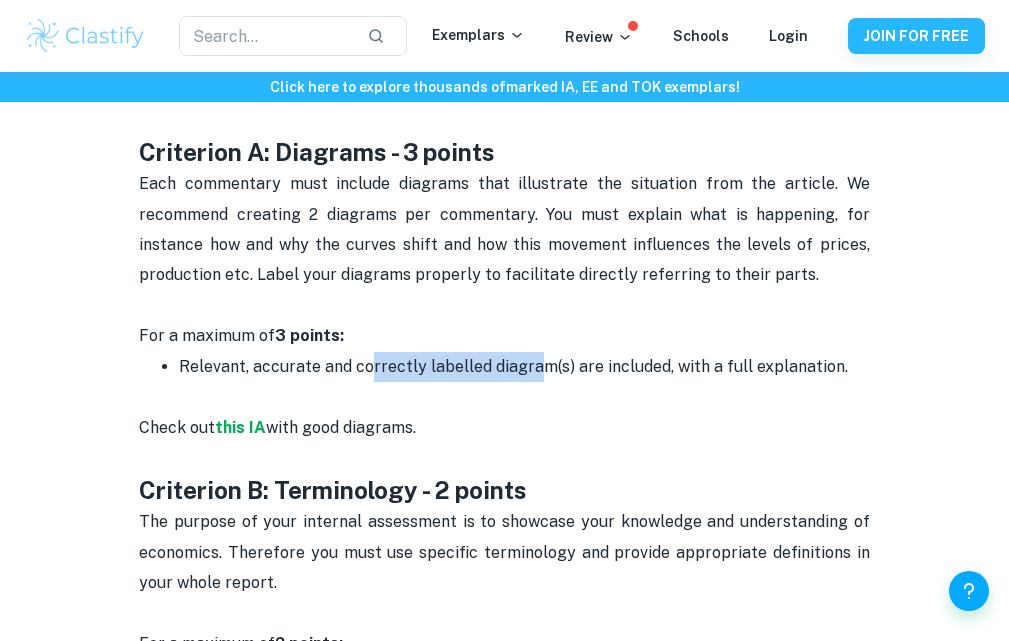 drag, startPoint x: 366, startPoint y: 363, endPoint x: 535, endPoint y: 368, distance: 169.07394 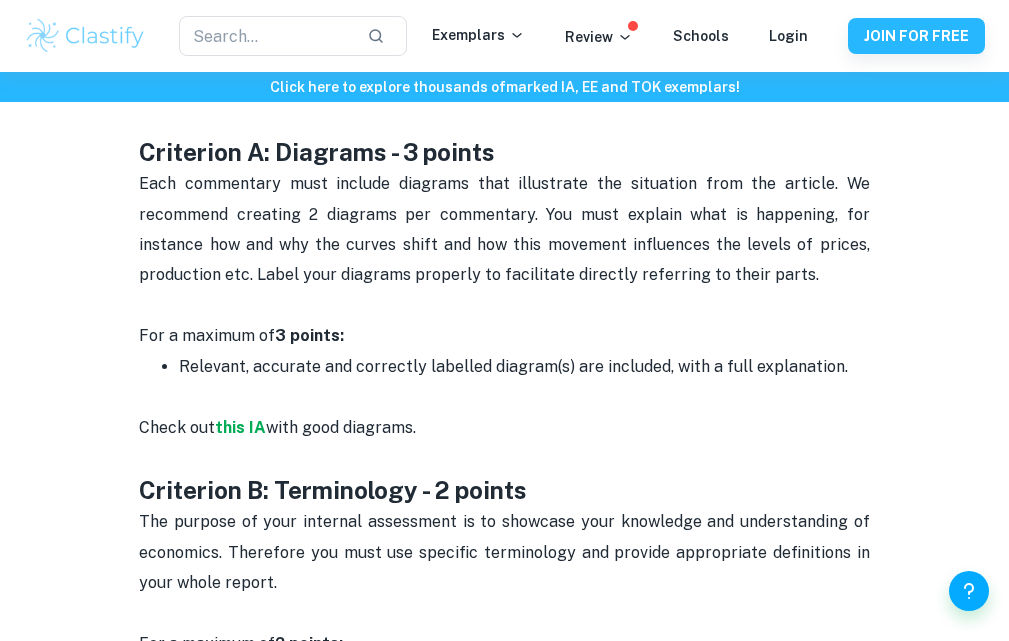 click on "Check out  this IA  with good diagrams." at bounding box center [504, 428] 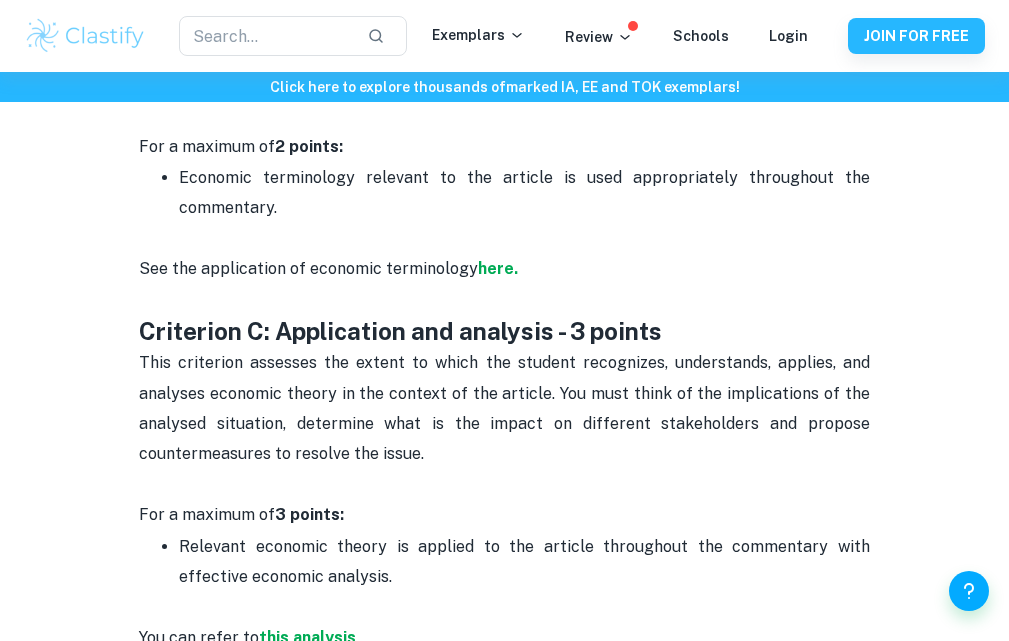 scroll, scrollTop: 1494, scrollLeft: 0, axis: vertical 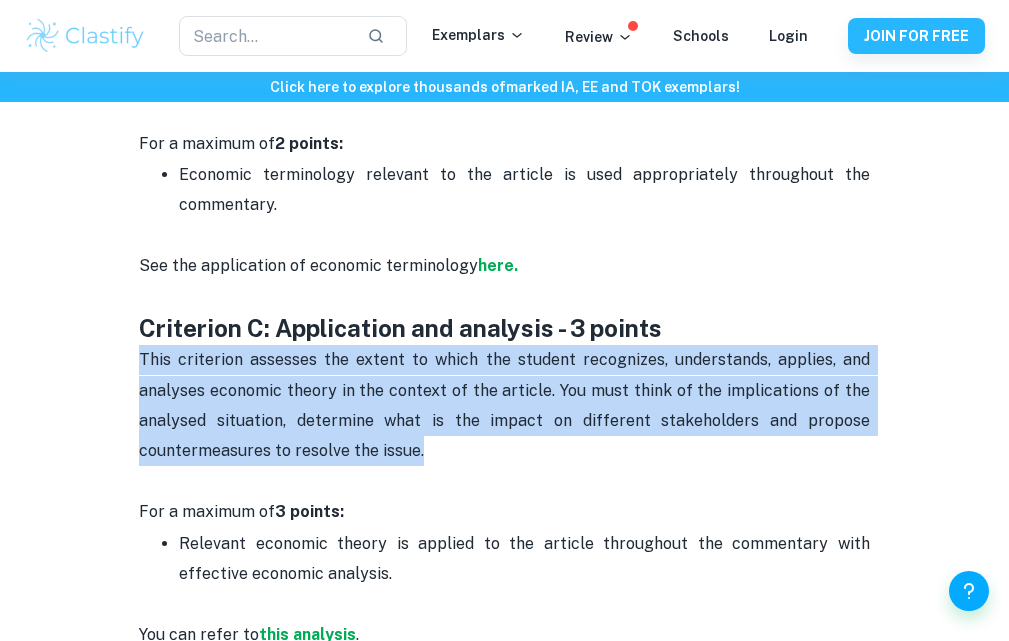 drag, startPoint x: 455, startPoint y: 466, endPoint x: 122, endPoint y: 365, distance: 347.9799 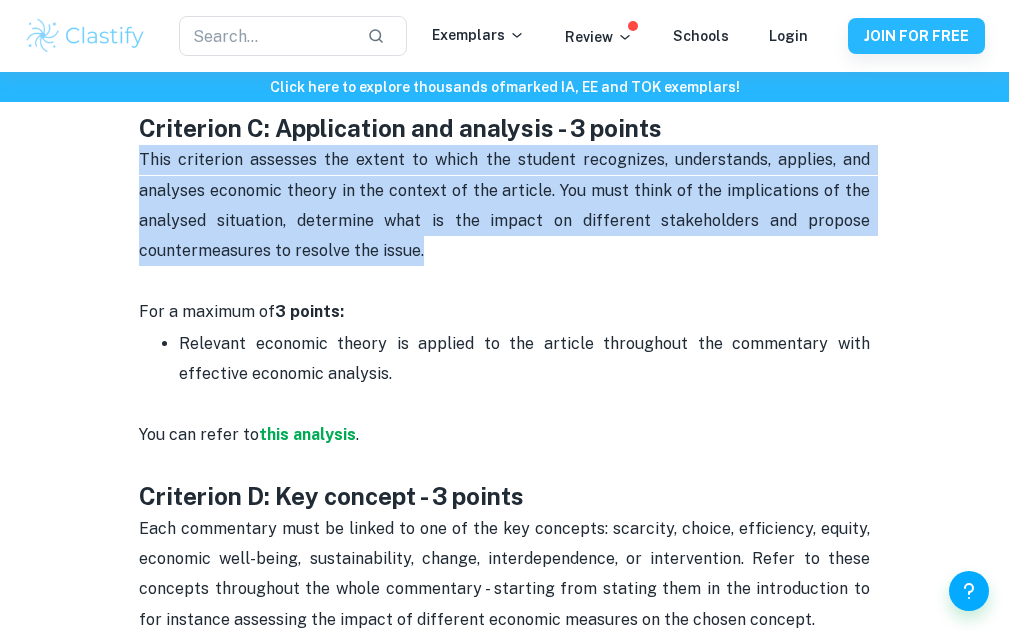 scroll, scrollTop: 1894, scrollLeft: 0, axis: vertical 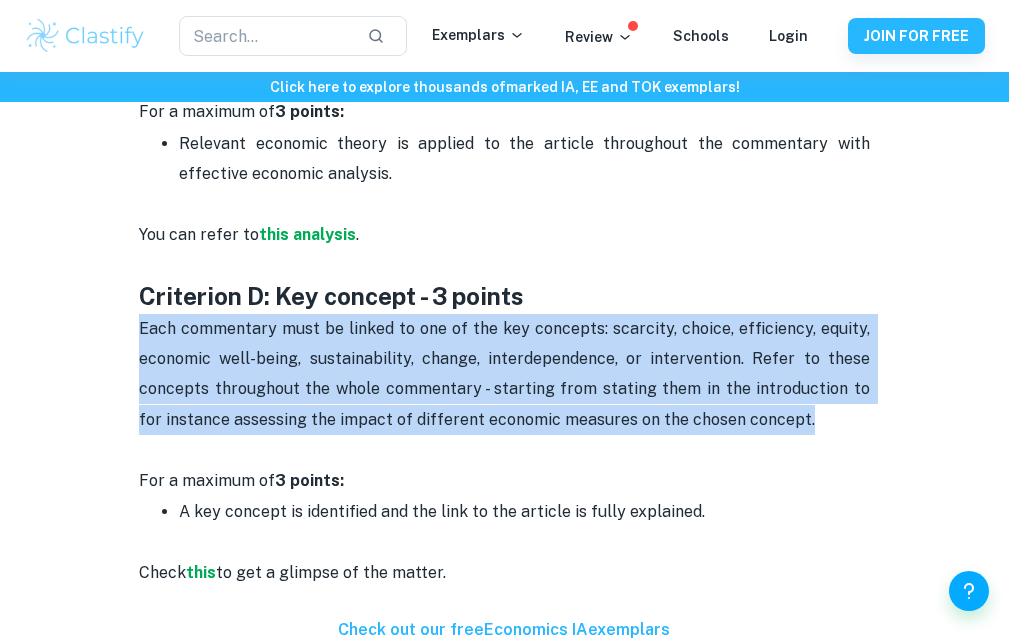drag, startPoint x: 796, startPoint y: 419, endPoint x: 134, endPoint y: 336, distance: 667.18286 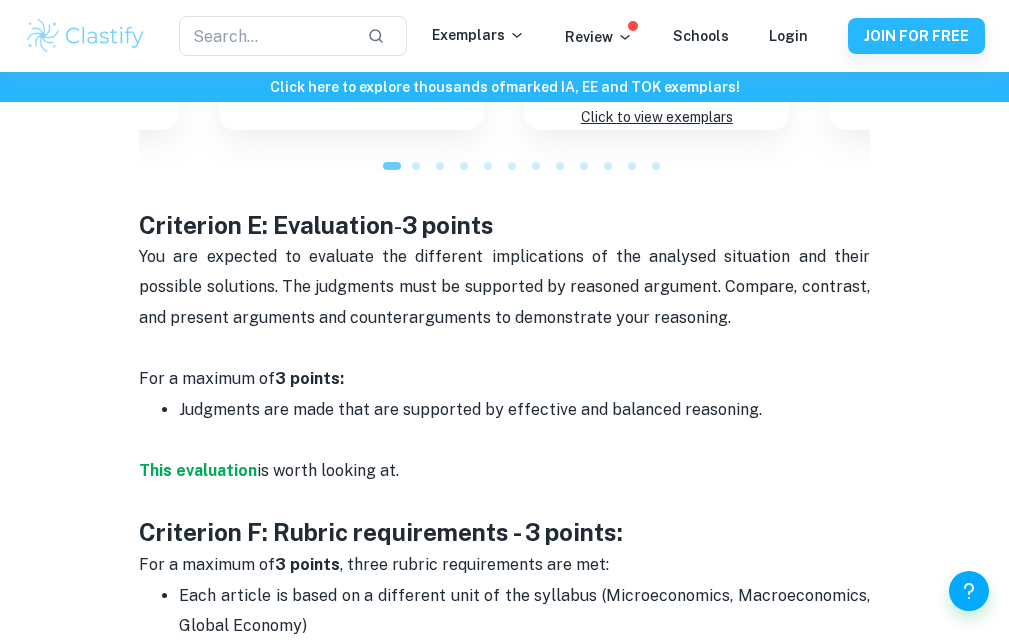 scroll, scrollTop: 2694, scrollLeft: 0, axis: vertical 